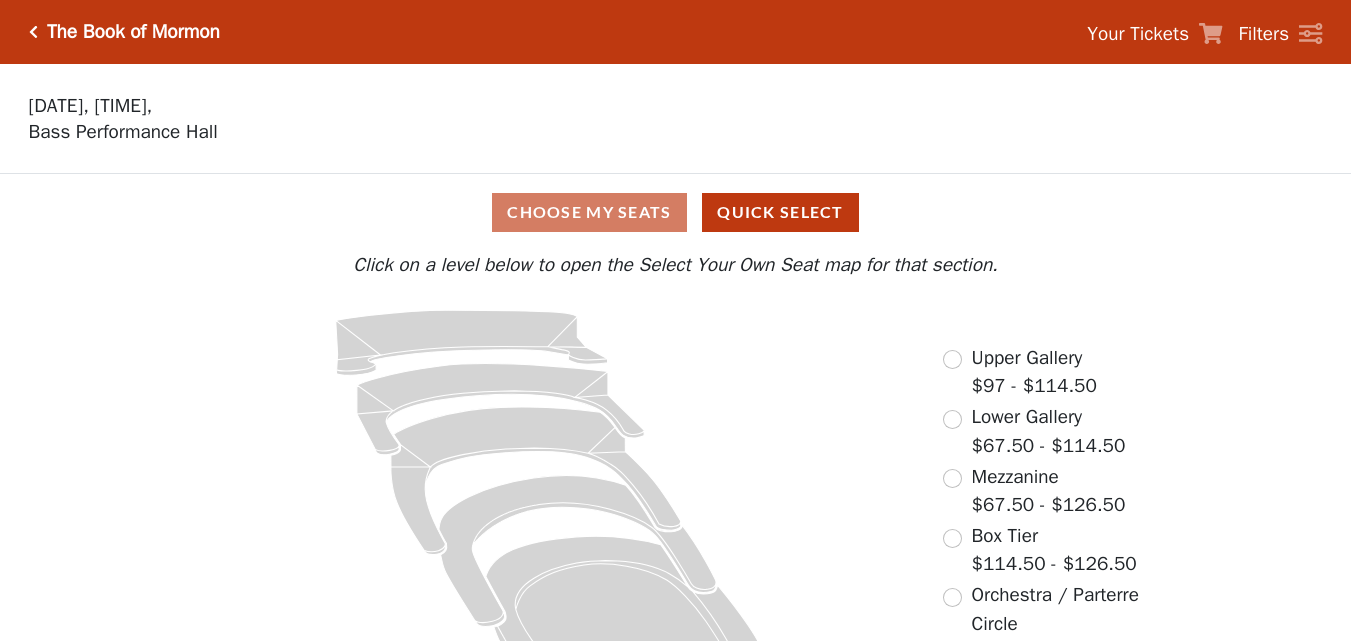 scroll, scrollTop: 74, scrollLeft: 0, axis: vertical 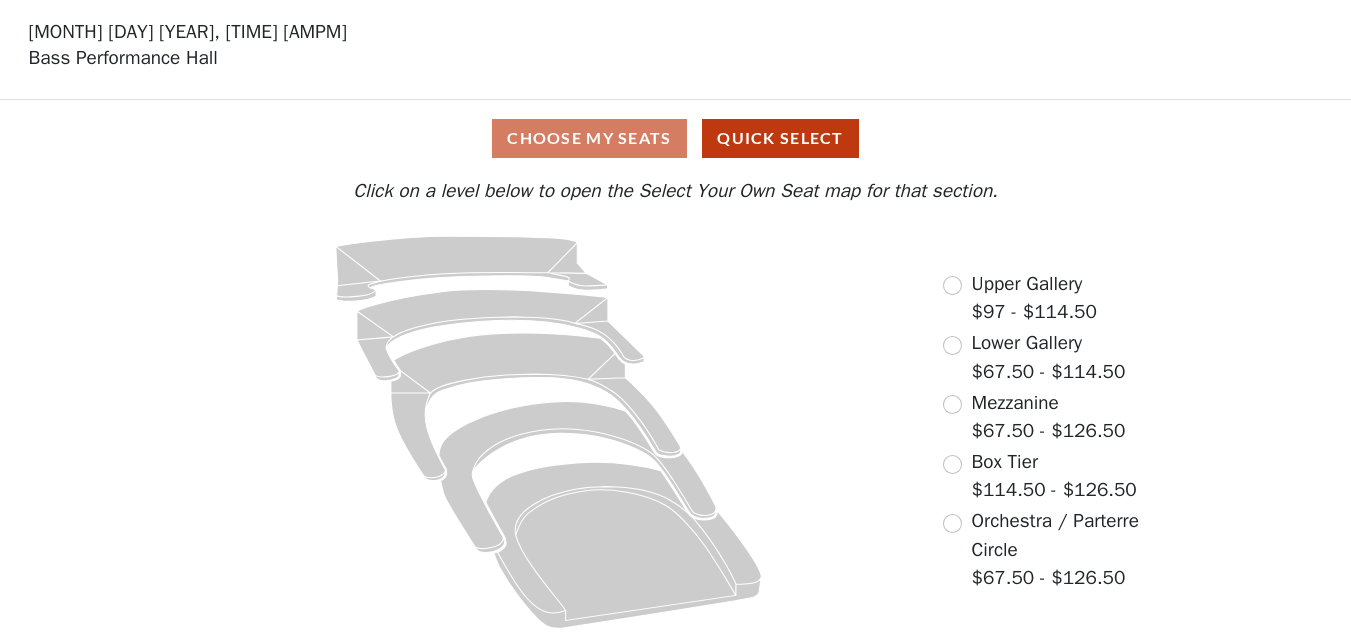 click on "Upper Gallery $97 - $114.50" at bounding box center (1020, 298) 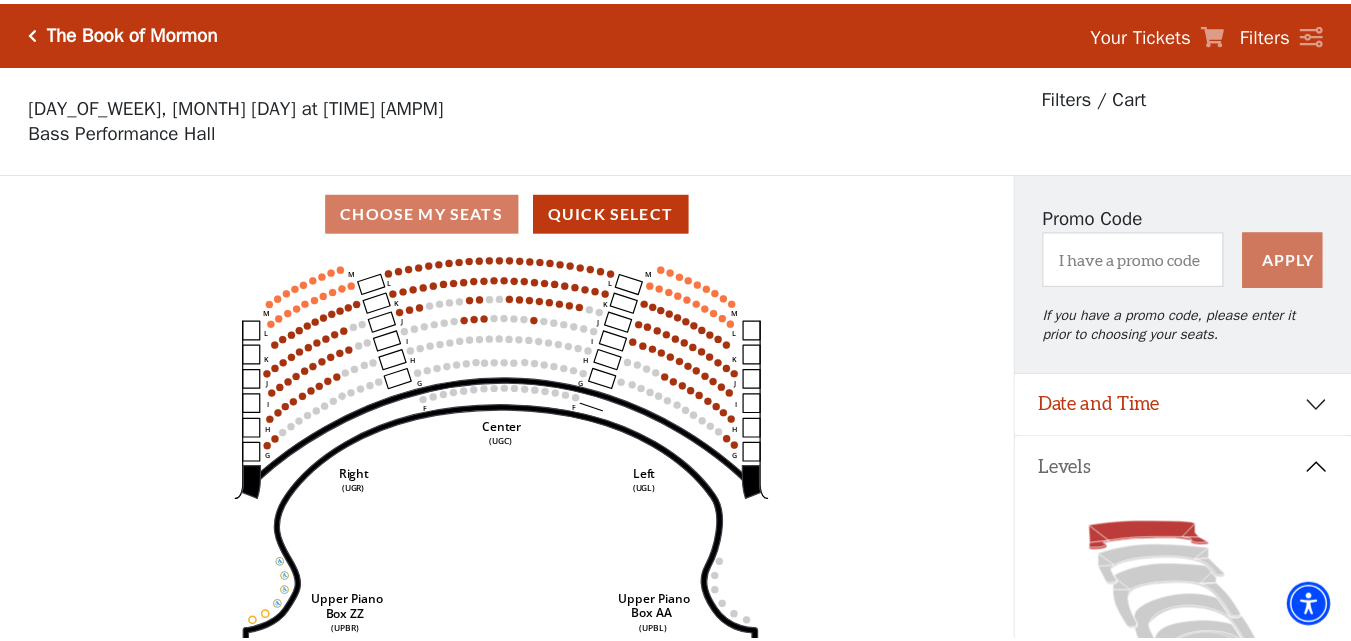 scroll, scrollTop: 93, scrollLeft: 0, axis: vertical 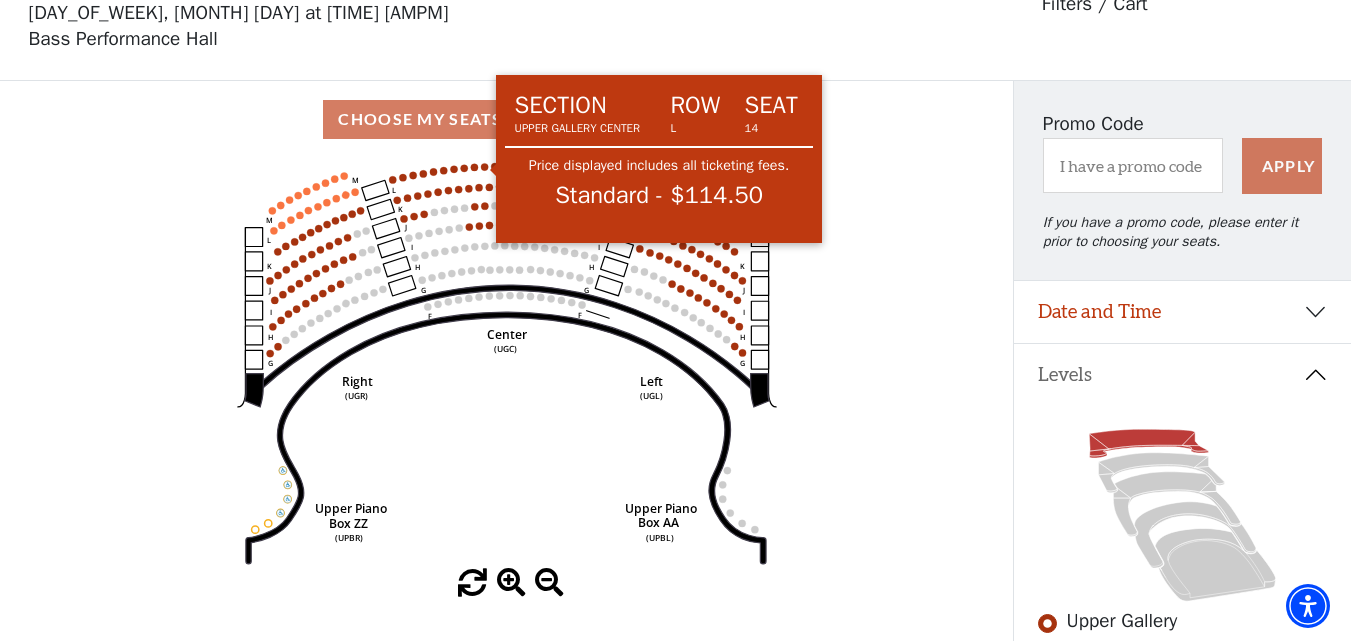 click 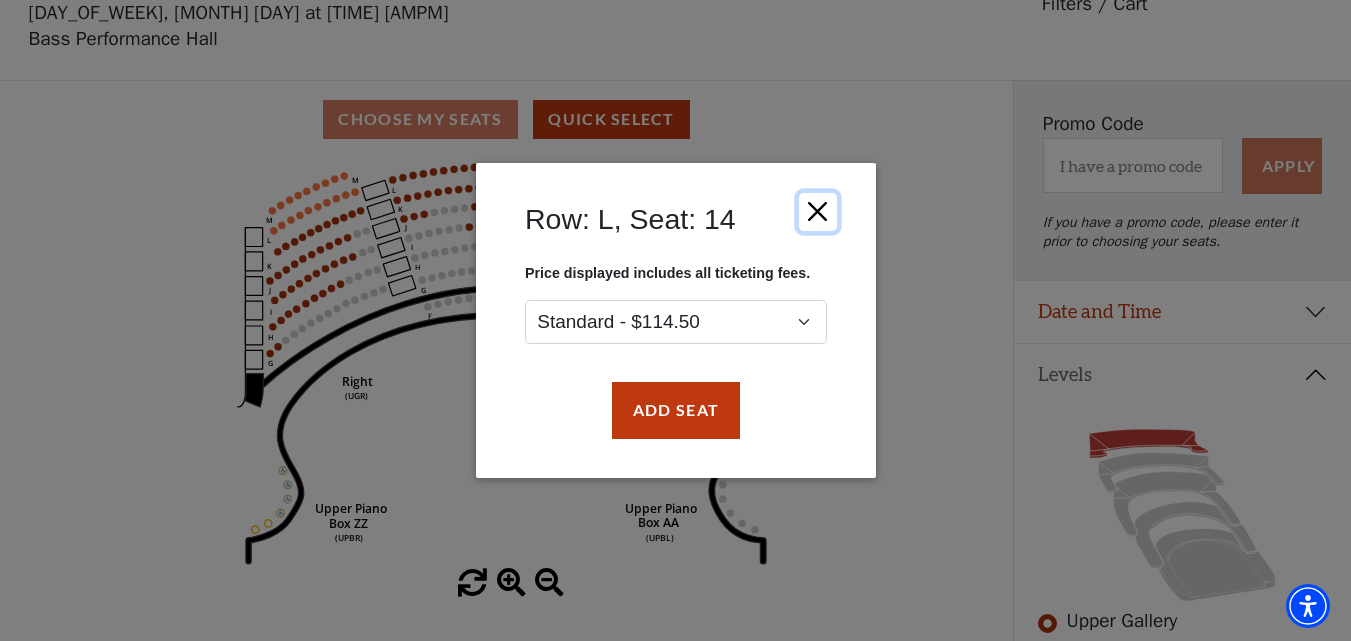 click at bounding box center (817, 212) 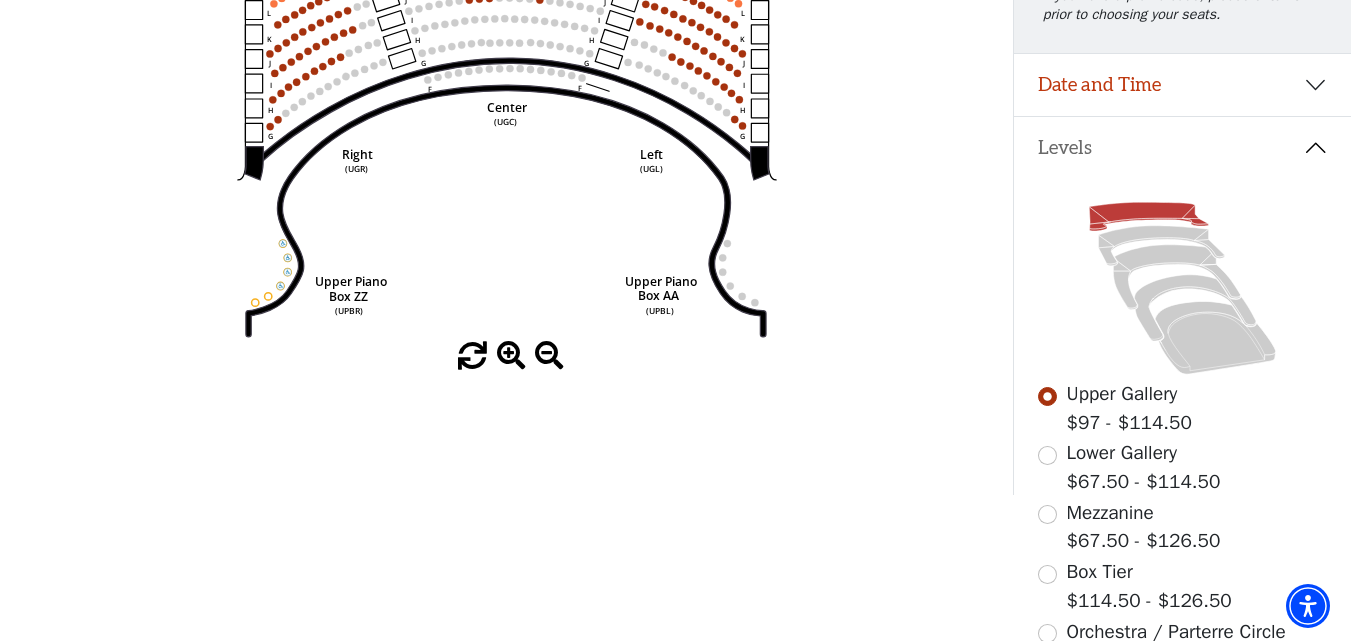 scroll, scrollTop: 0, scrollLeft: 0, axis: both 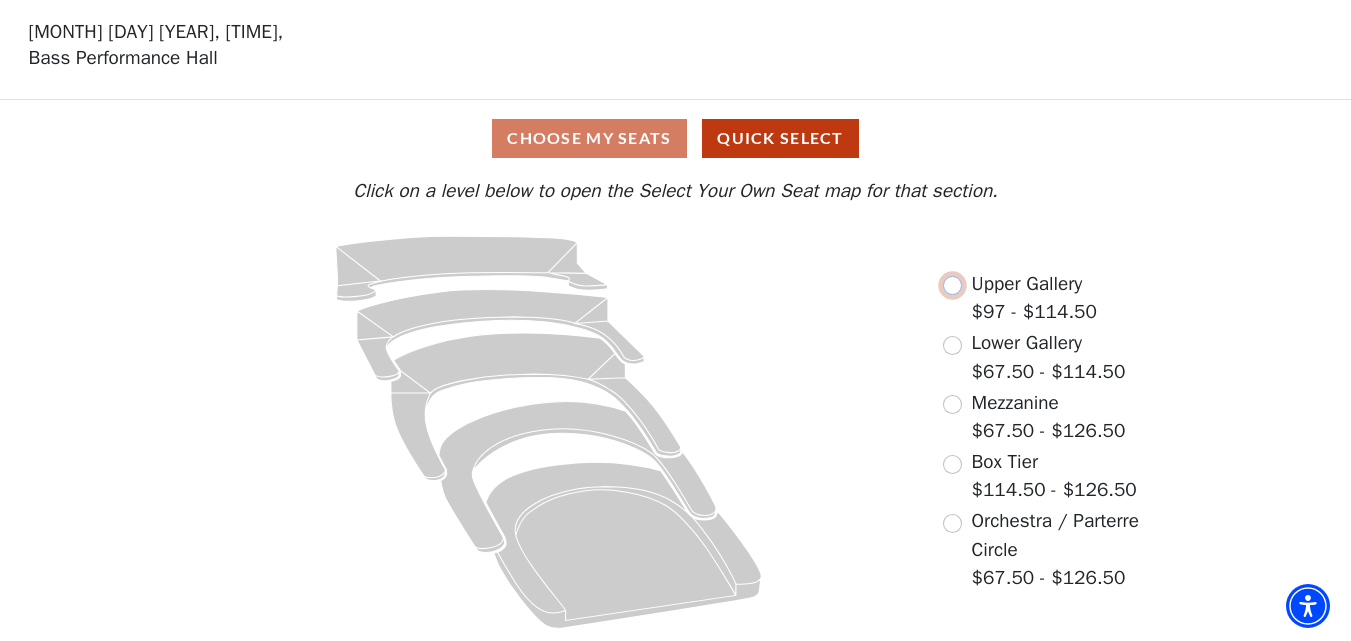 click at bounding box center (952, 285) 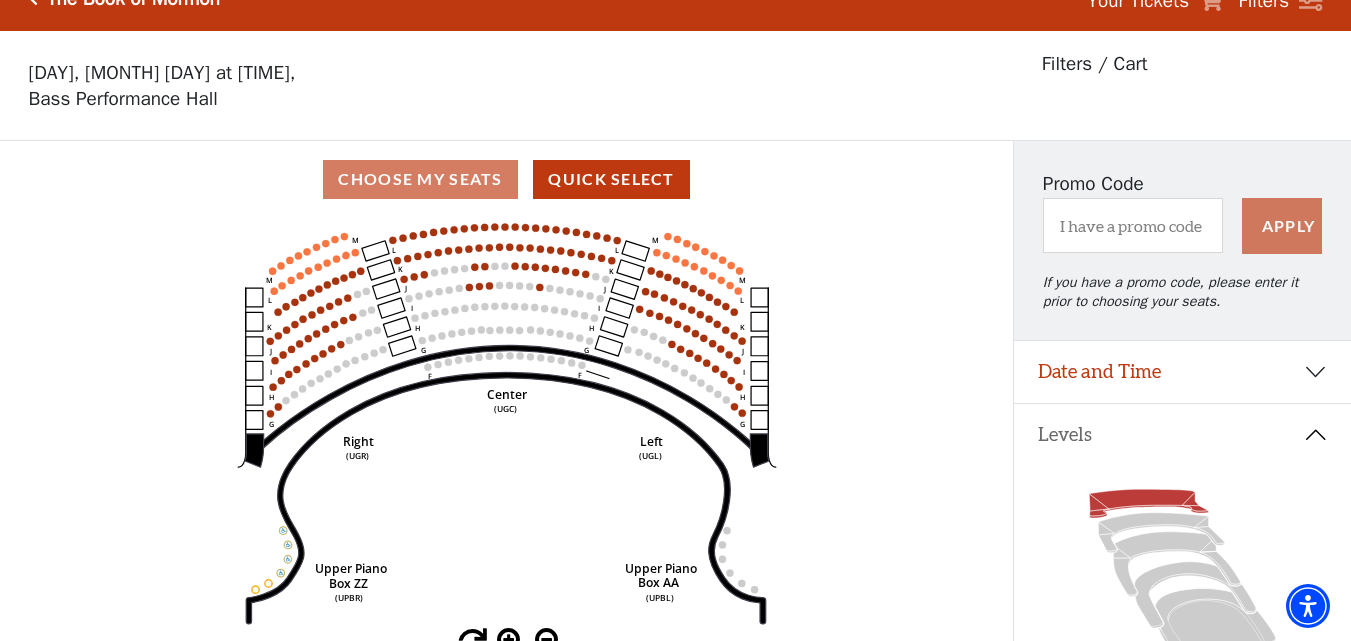 scroll, scrollTop: 93, scrollLeft: 0, axis: vertical 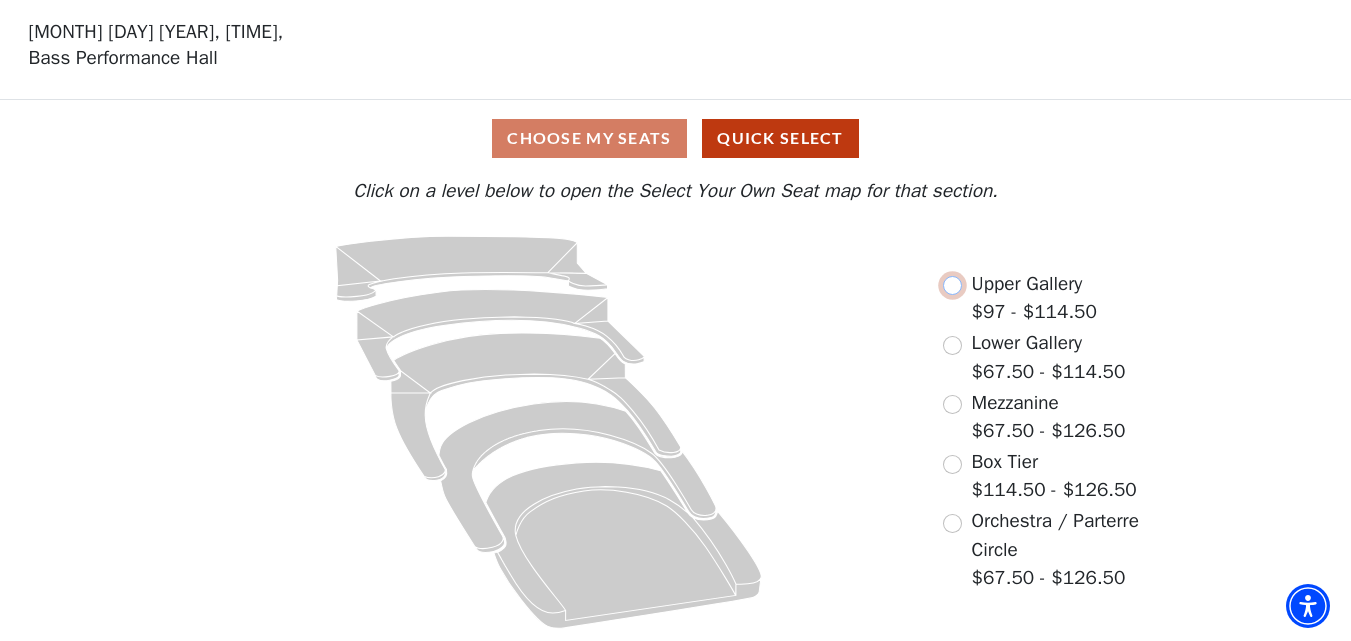 click at bounding box center [952, 285] 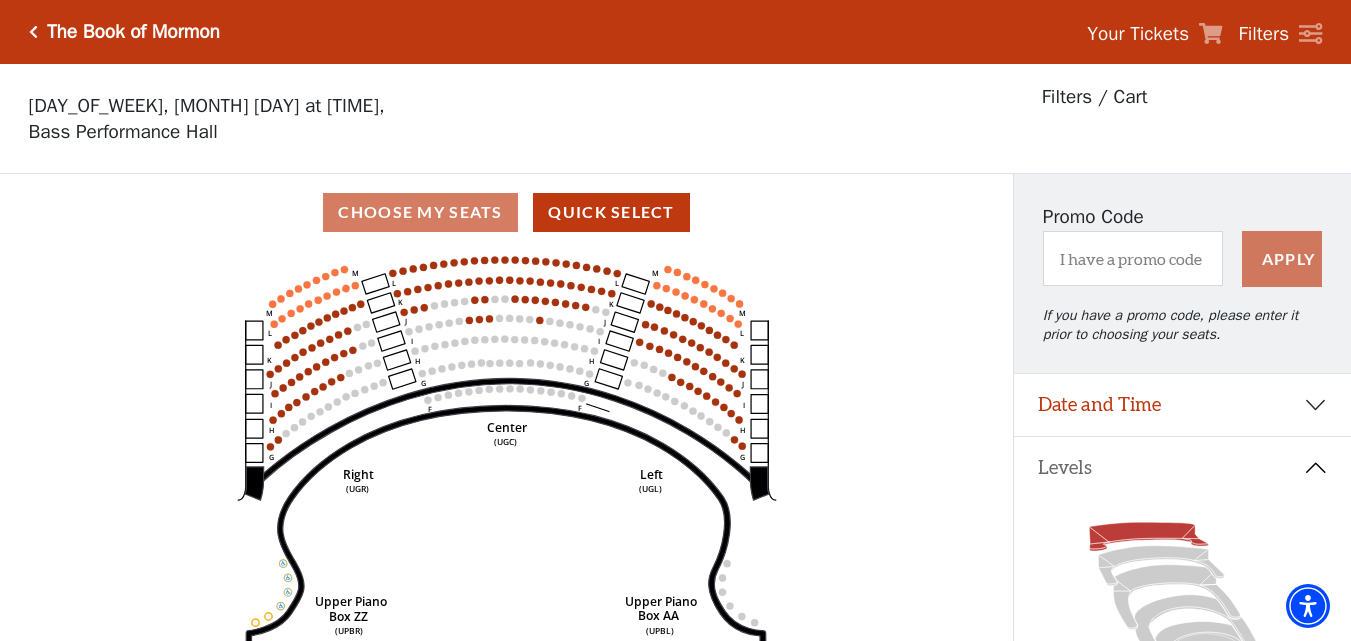 scroll, scrollTop: 200, scrollLeft: 0, axis: vertical 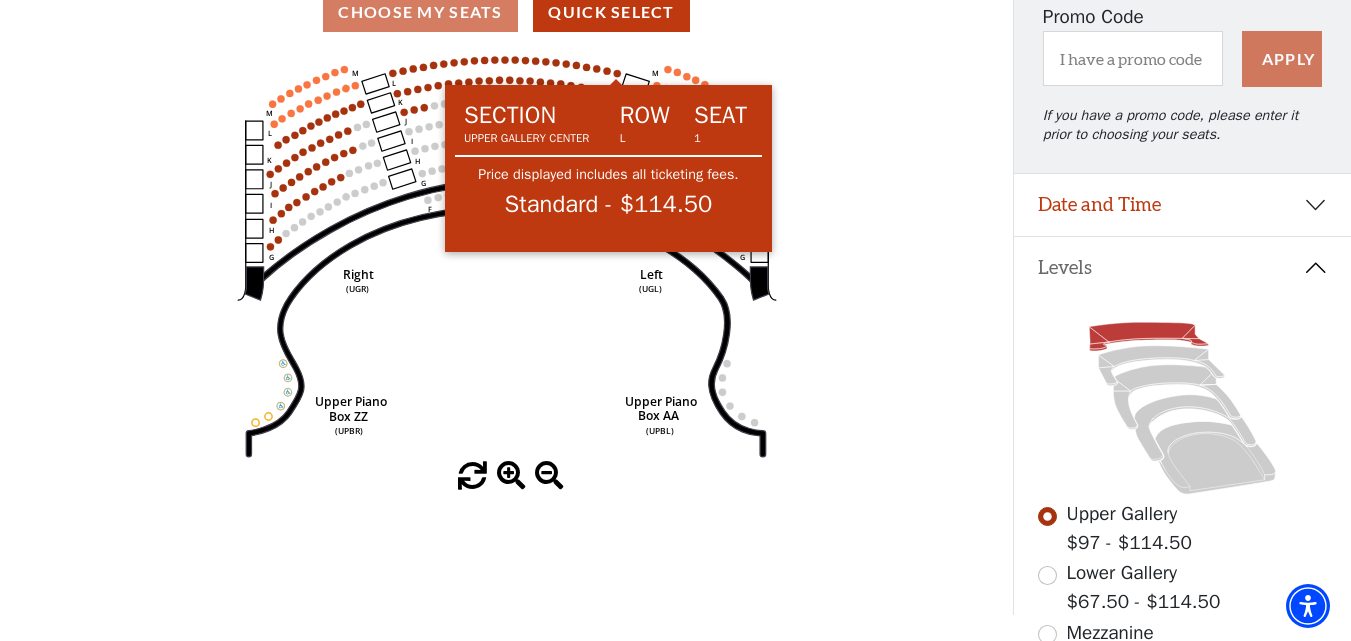 click 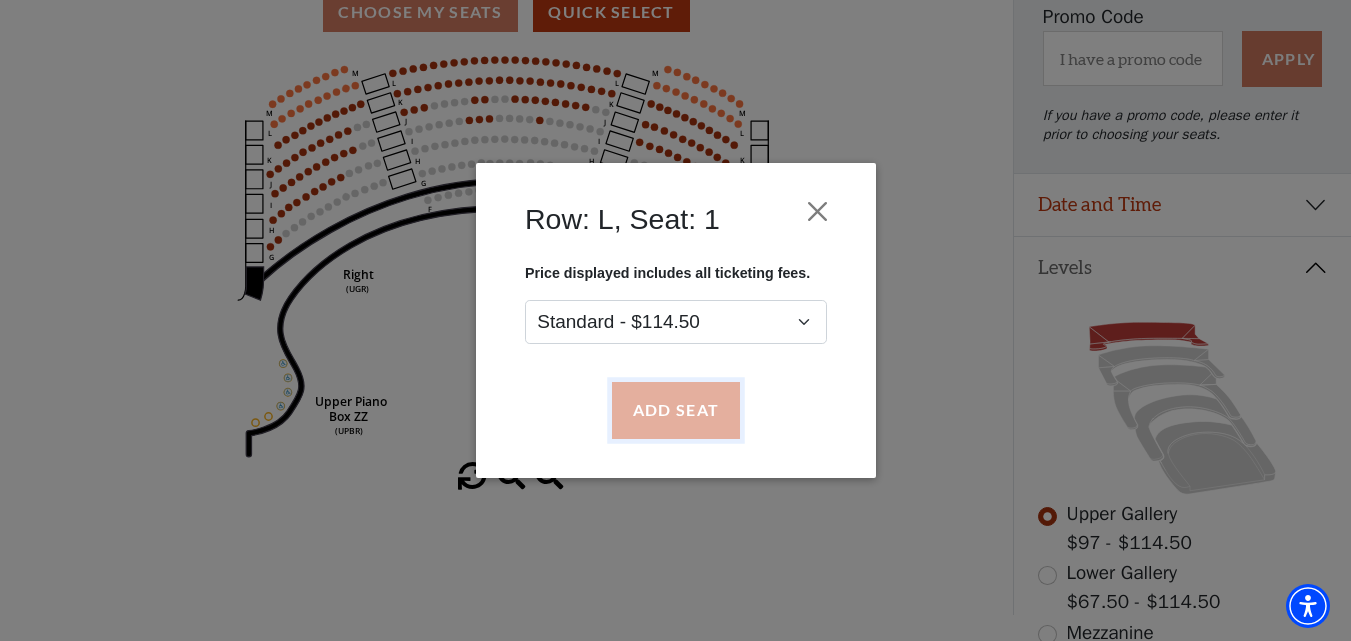 click on "Add Seat" at bounding box center (675, 411) 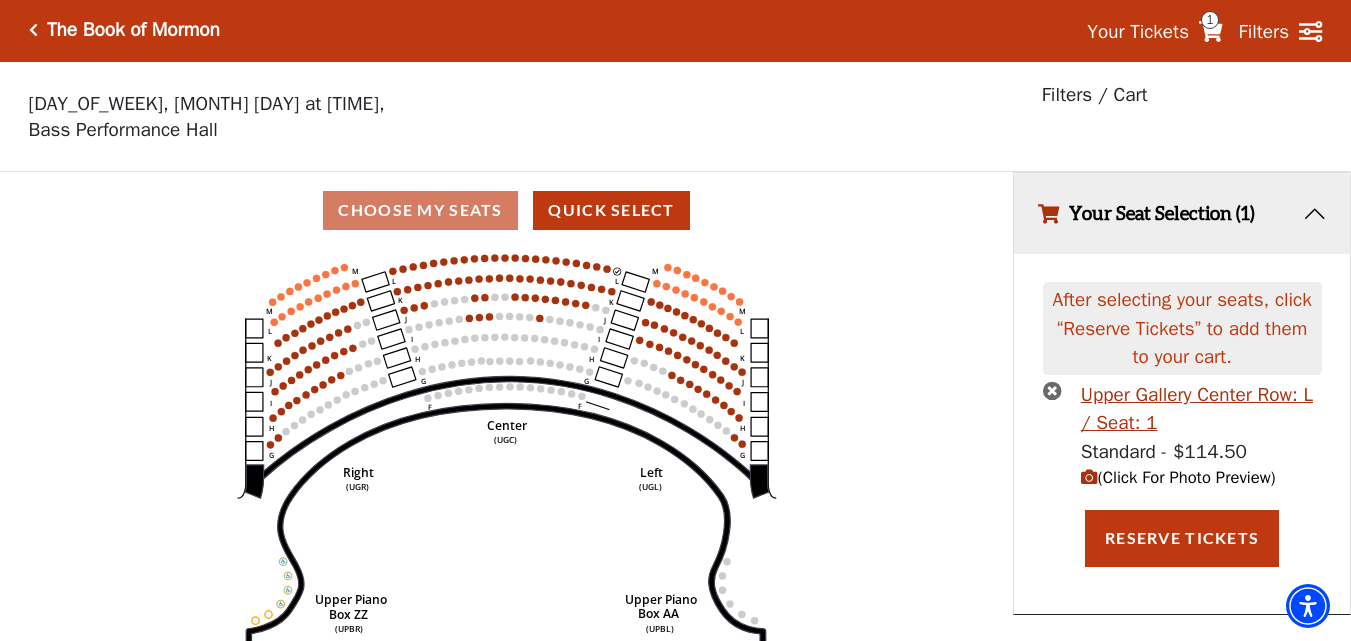 scroll, scrollTop: 0, scrollLeft: 0, axis: both 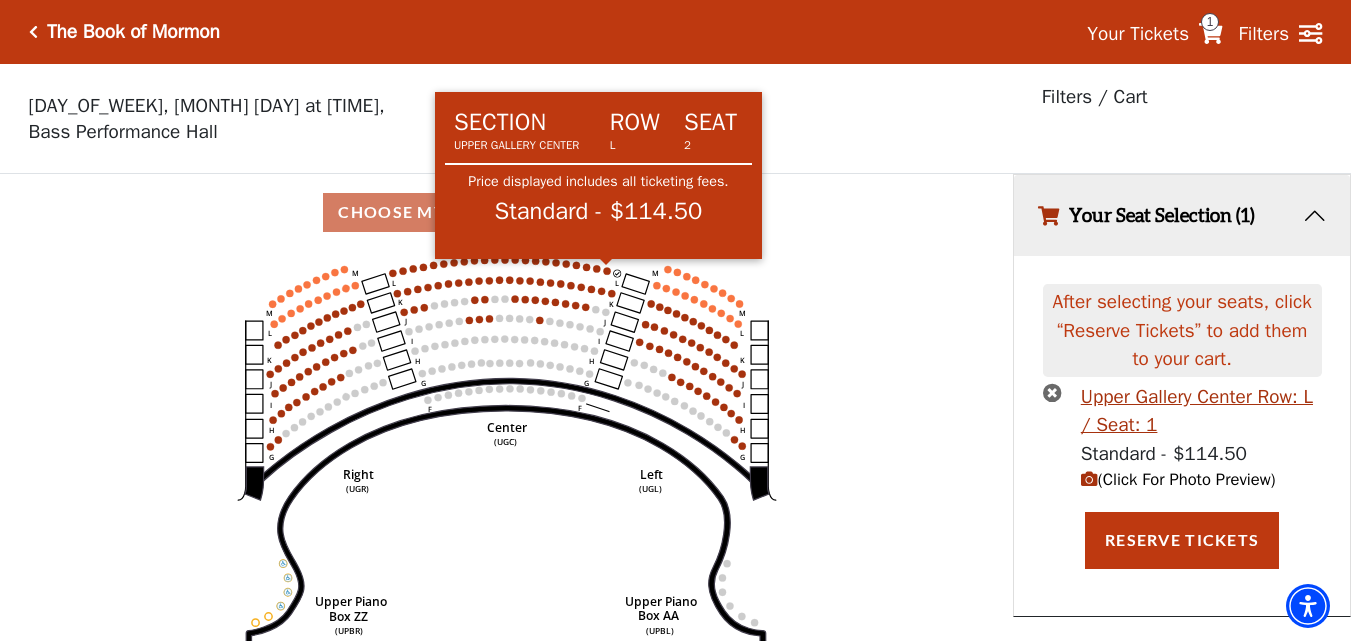 click 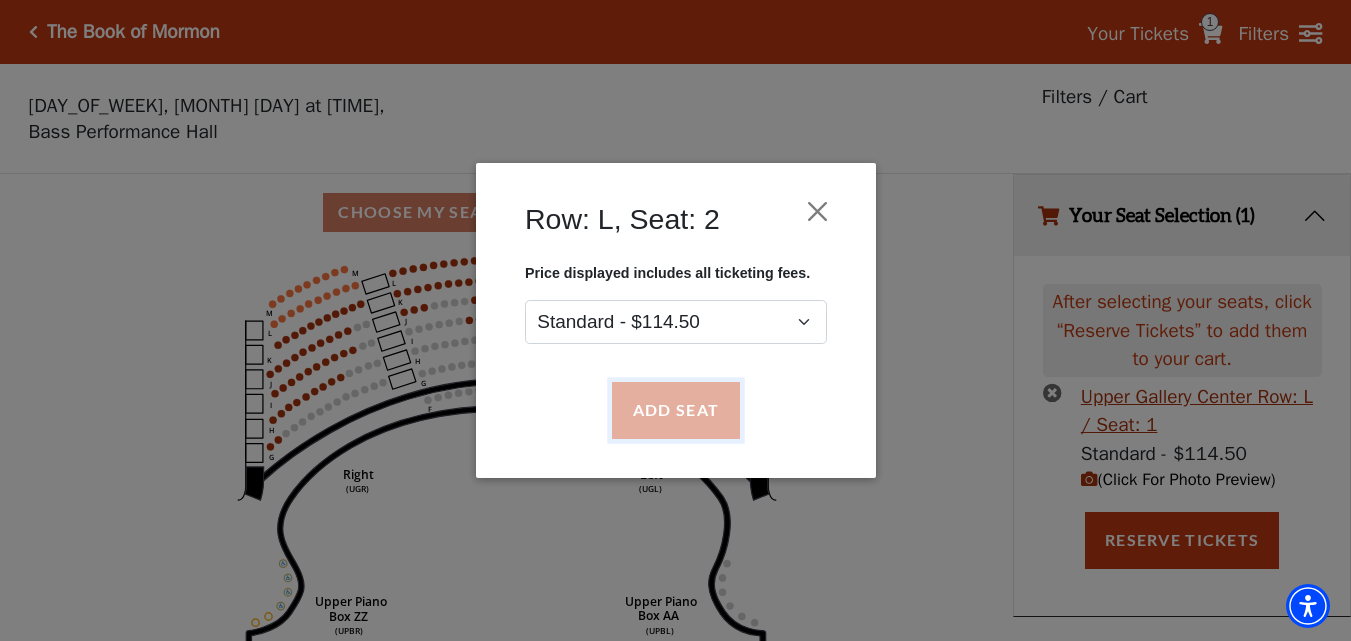 click on "Add Seat" at bounding box center [675, 411] 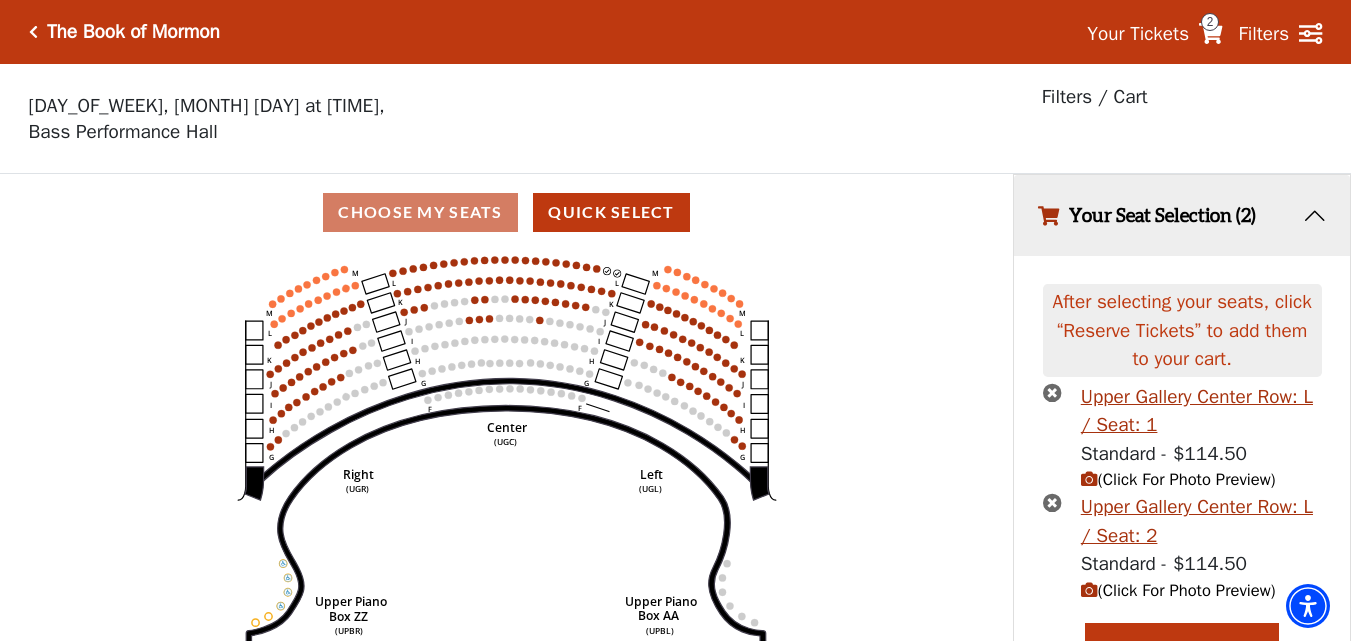 scroll, scrollTop: 38, scrollLeft: 0, axis: vertical 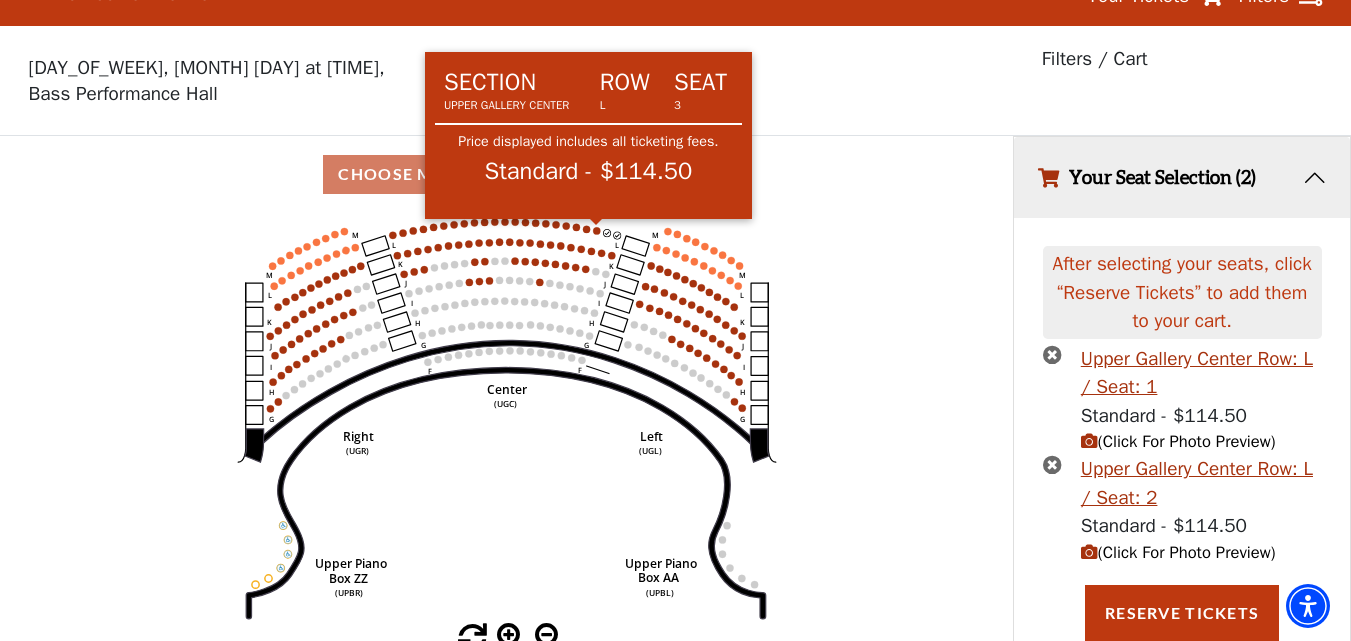 click 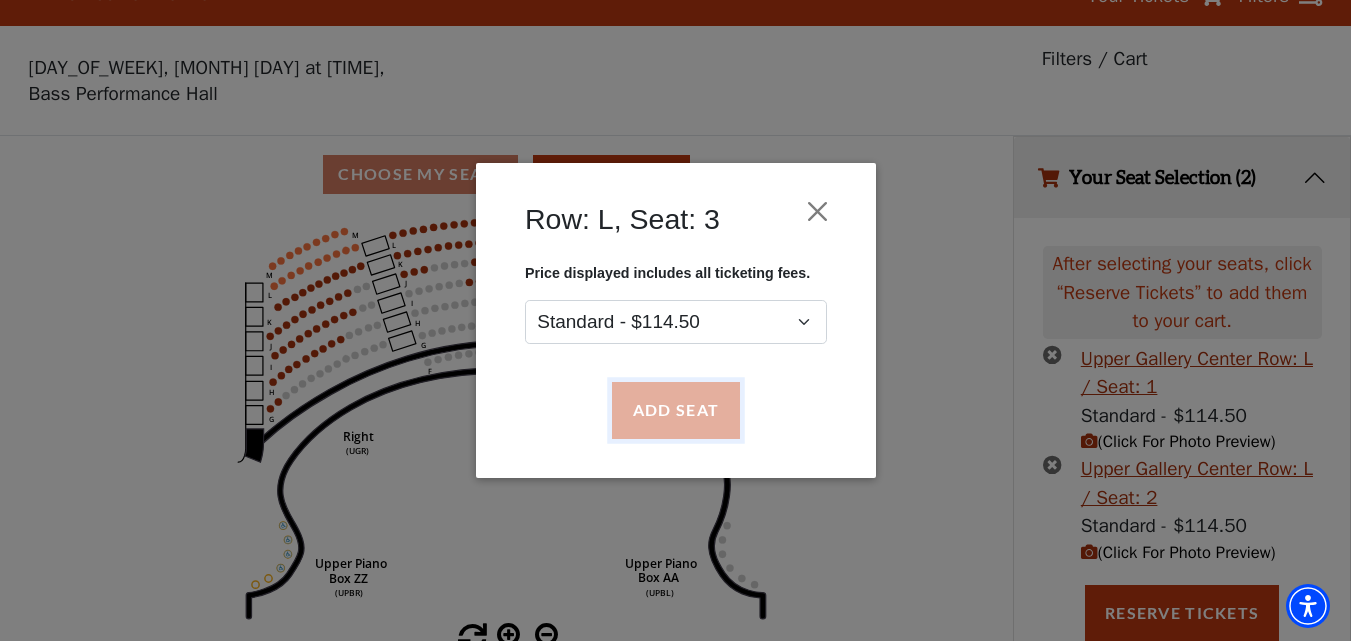click on "Add Seat" at bounding box center [675, 411] 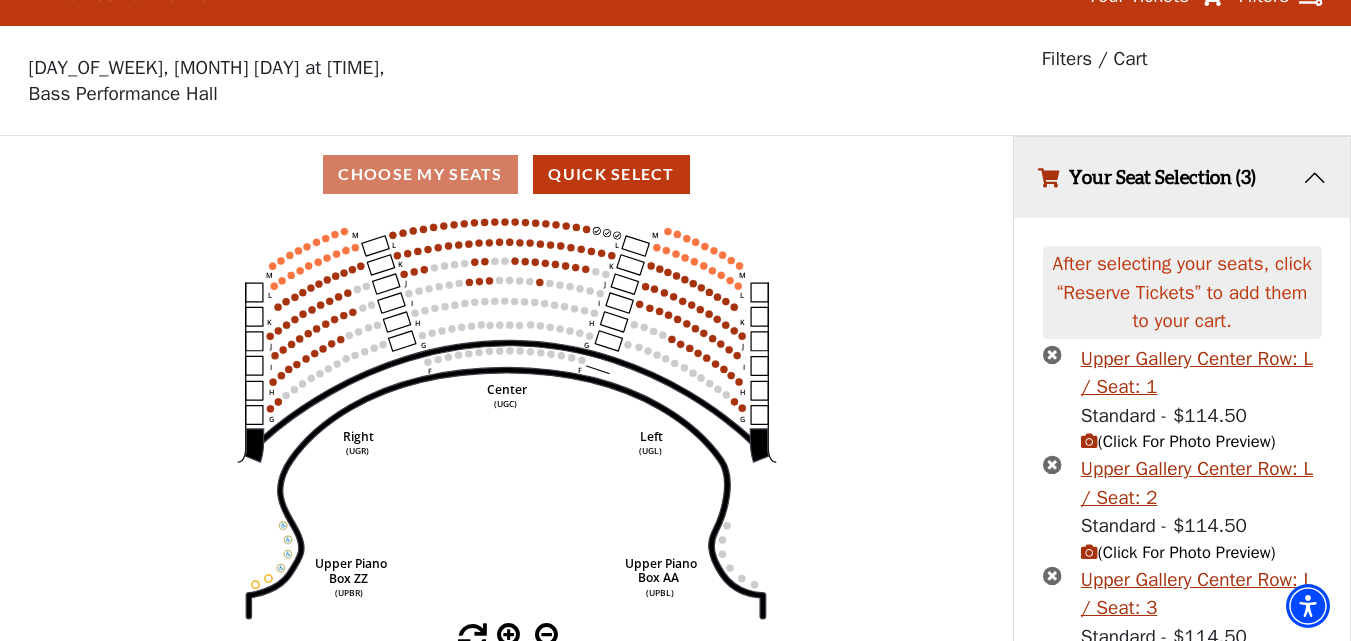 scroll, scrollTop: 149, scrollLeft: 0, axis: vertical 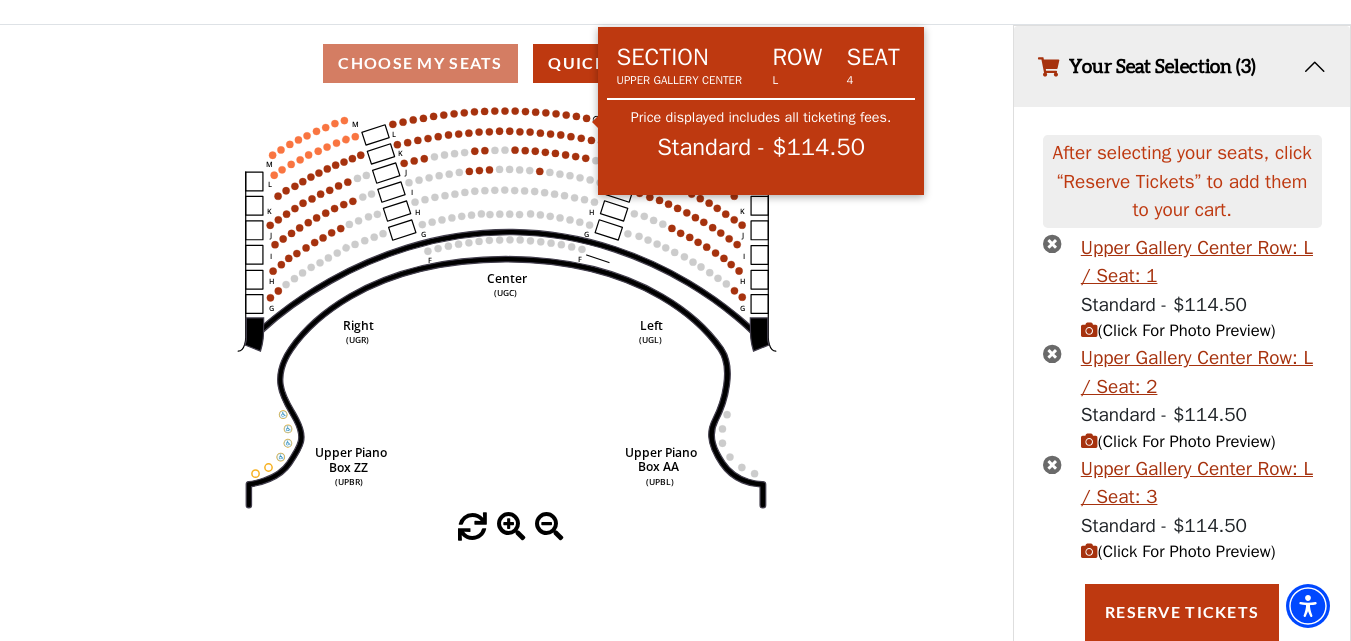 click 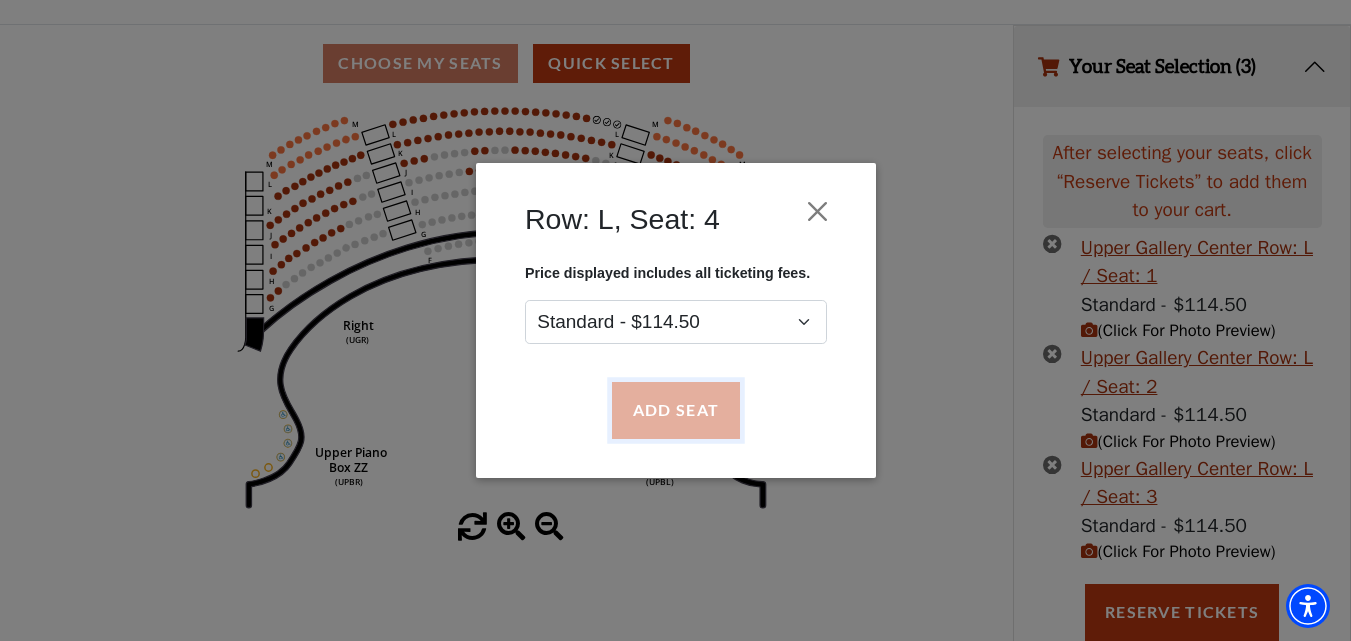 click on "Add Seat" at bounding box center (675, 411) 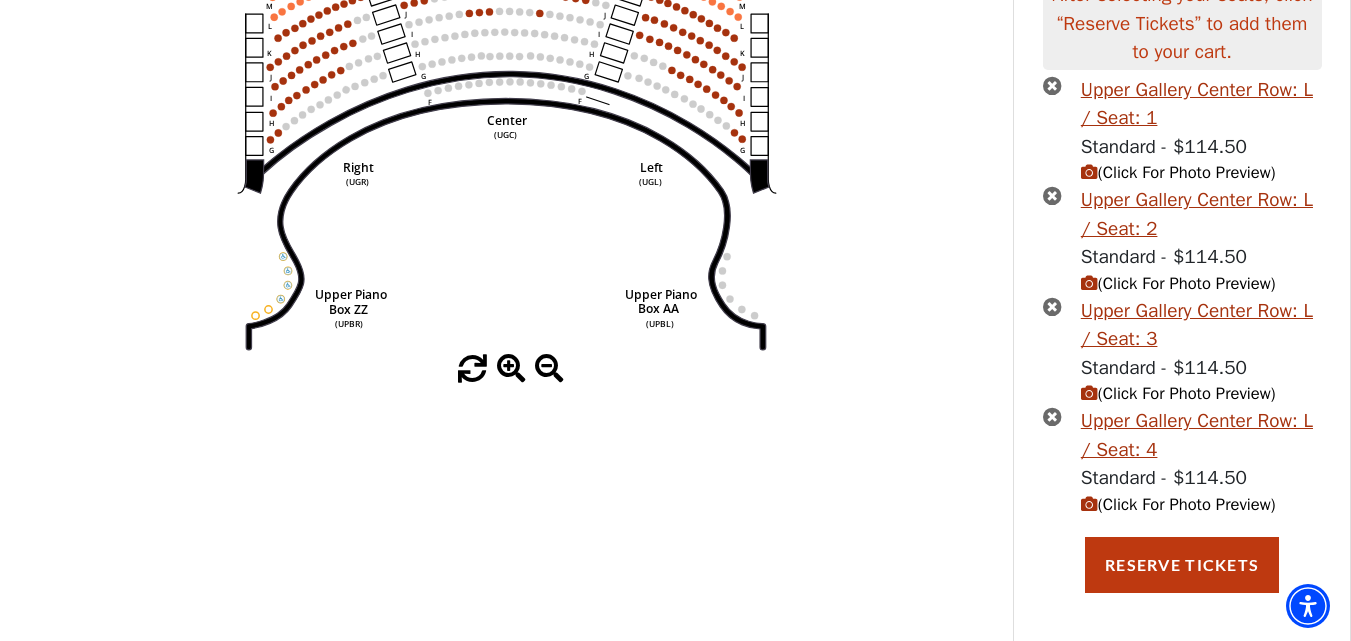 scroll, scrollTop: 308, scrollLeft: 0, axis: vertical 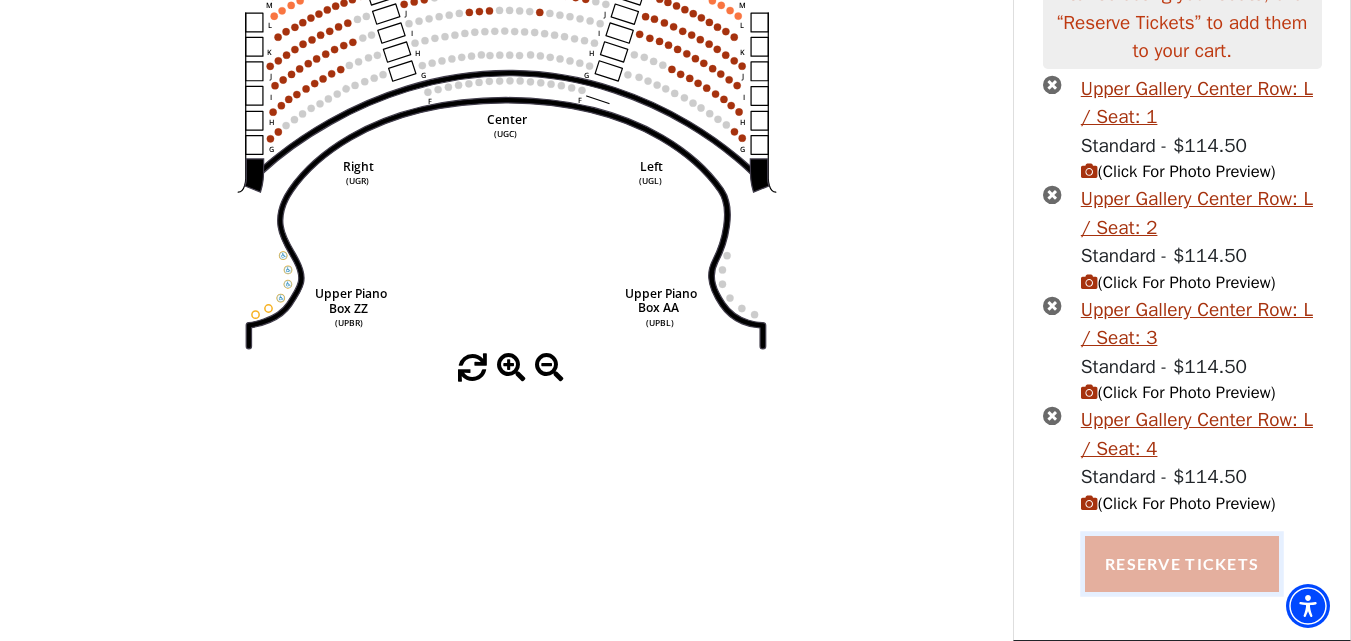 click on "Reserve Tickets" at bounding box center (1182, 564) 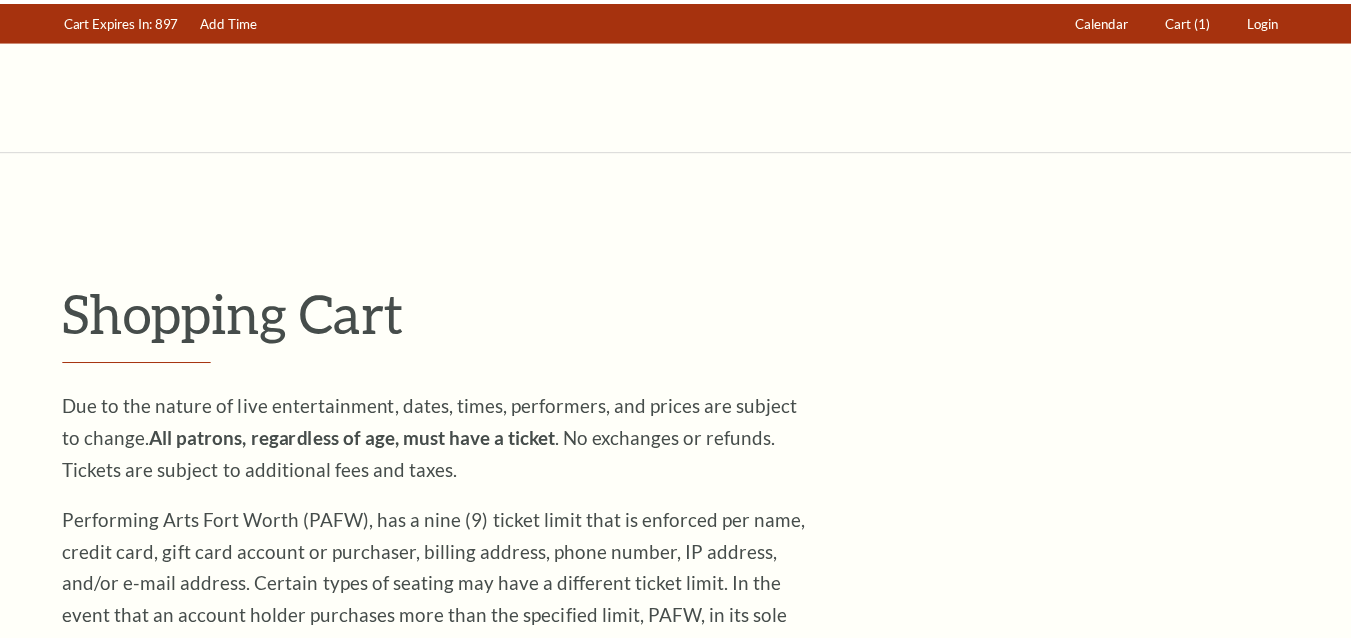 scroll, scrollTop: 0, scrollLeft: 0, axis: both 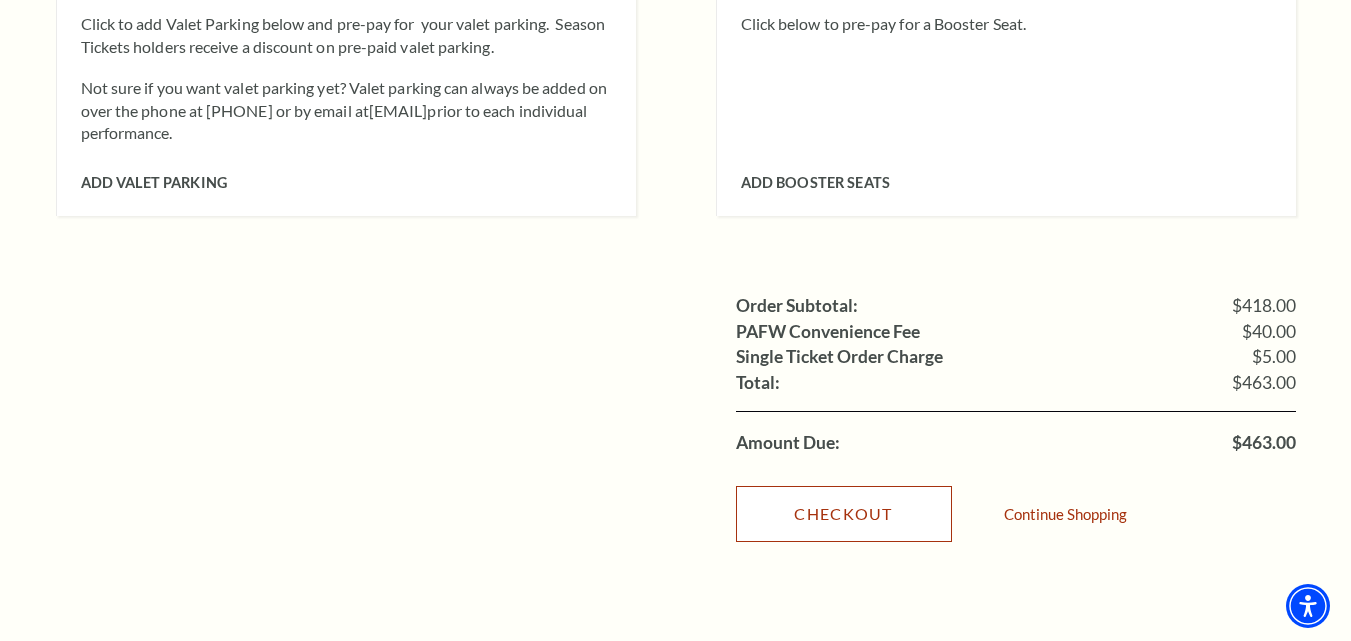 click on "Checkout" at bounding box center (844, 514) 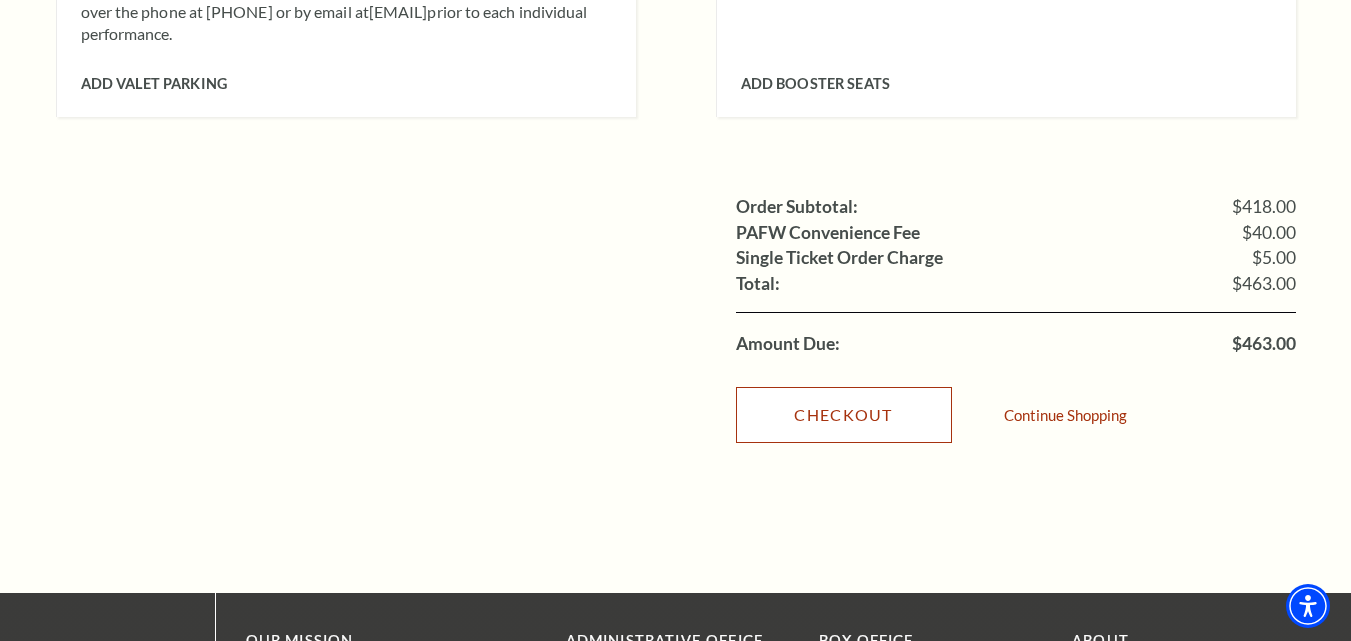 scroll, scrollTop: 2092, scrollLeft: 0, axis: vertical 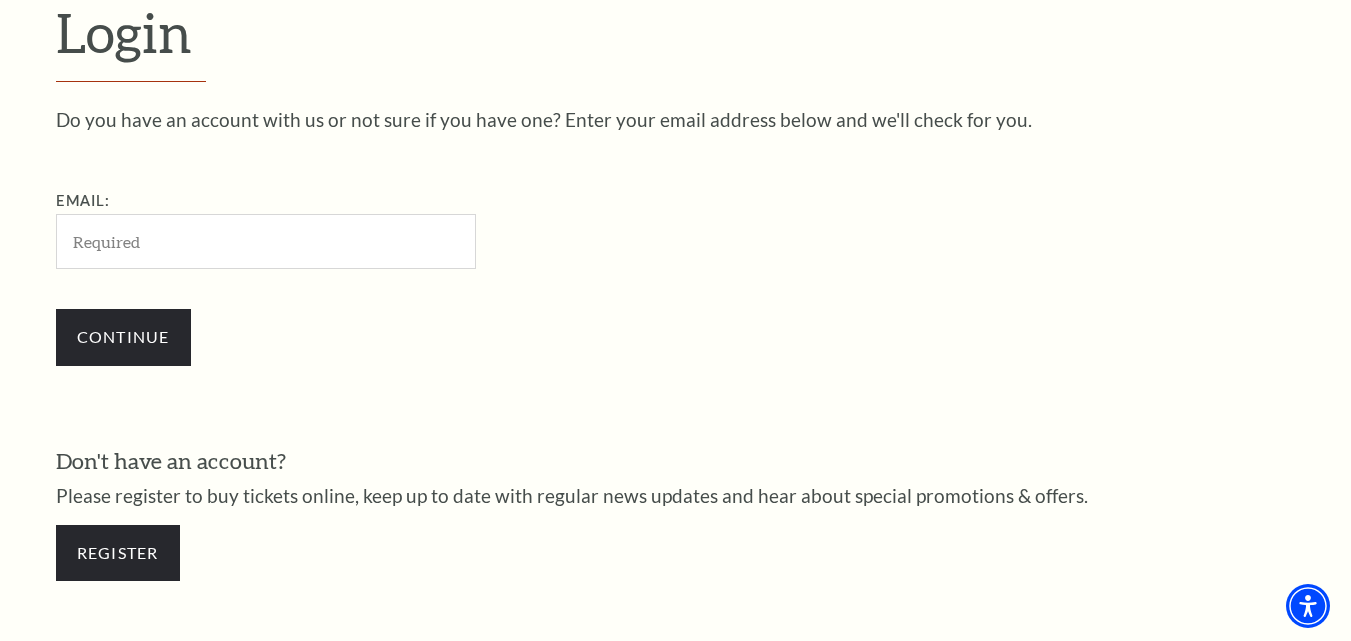 click on "Email:" at bounding box center (266, 241) 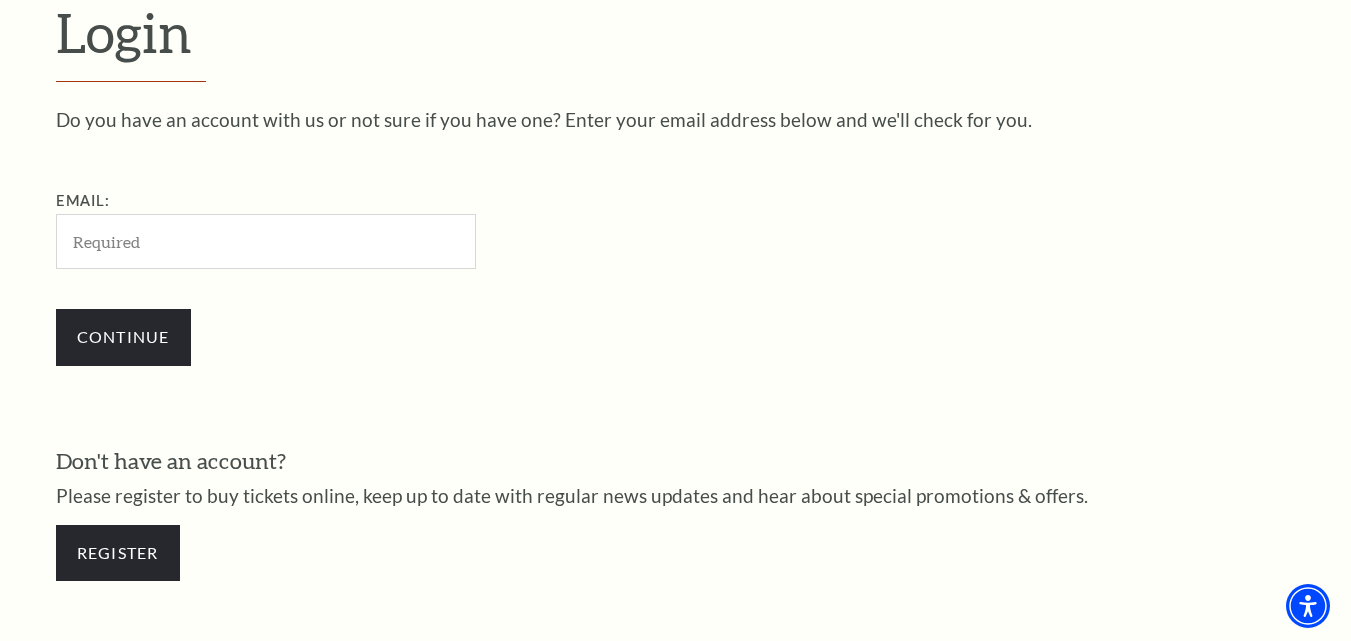 type on "[USERNAME]@example.com" 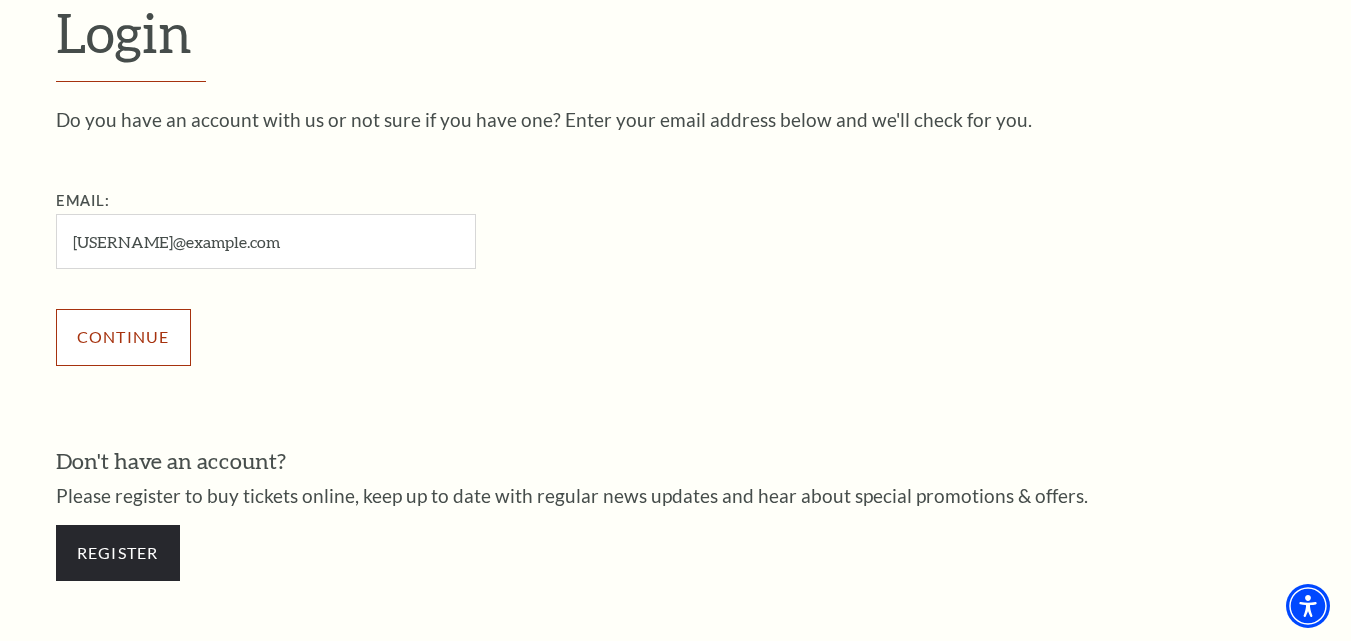 click on "Continue" at bounding box center [123, 337] 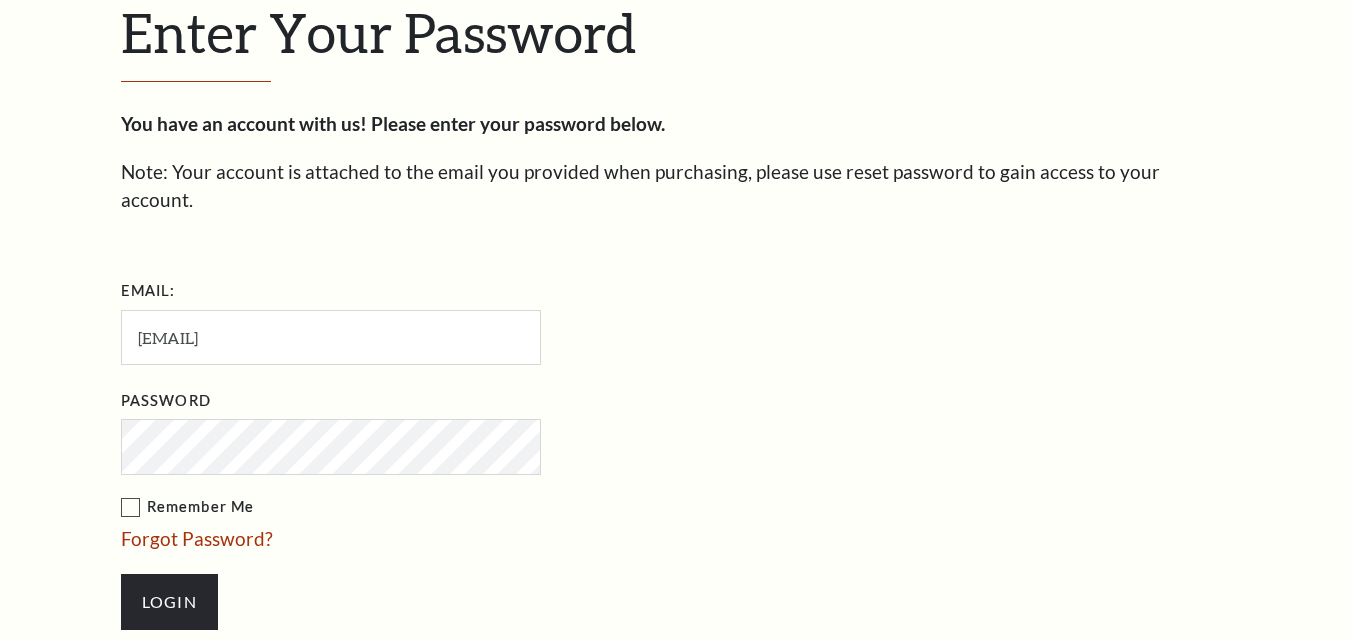 scroll, scrollTop: 0, scrollLeft: 0, axis: both 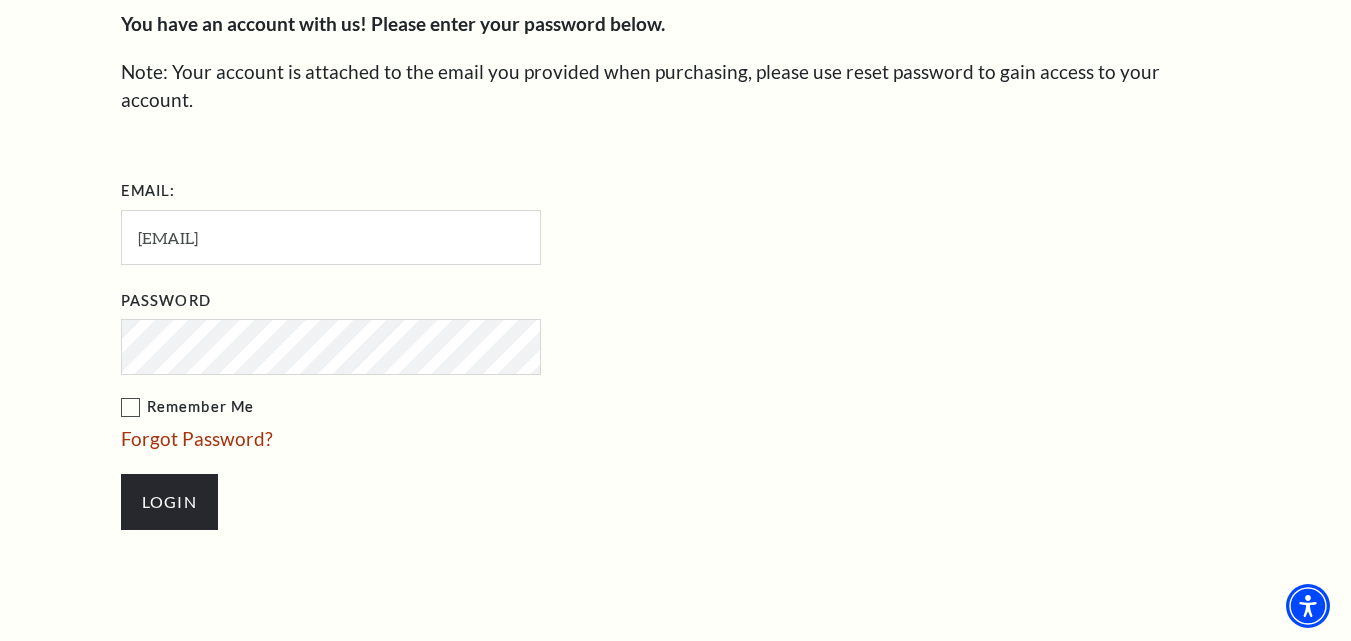 click on "Remember Me" at bounding box center (431, 407) 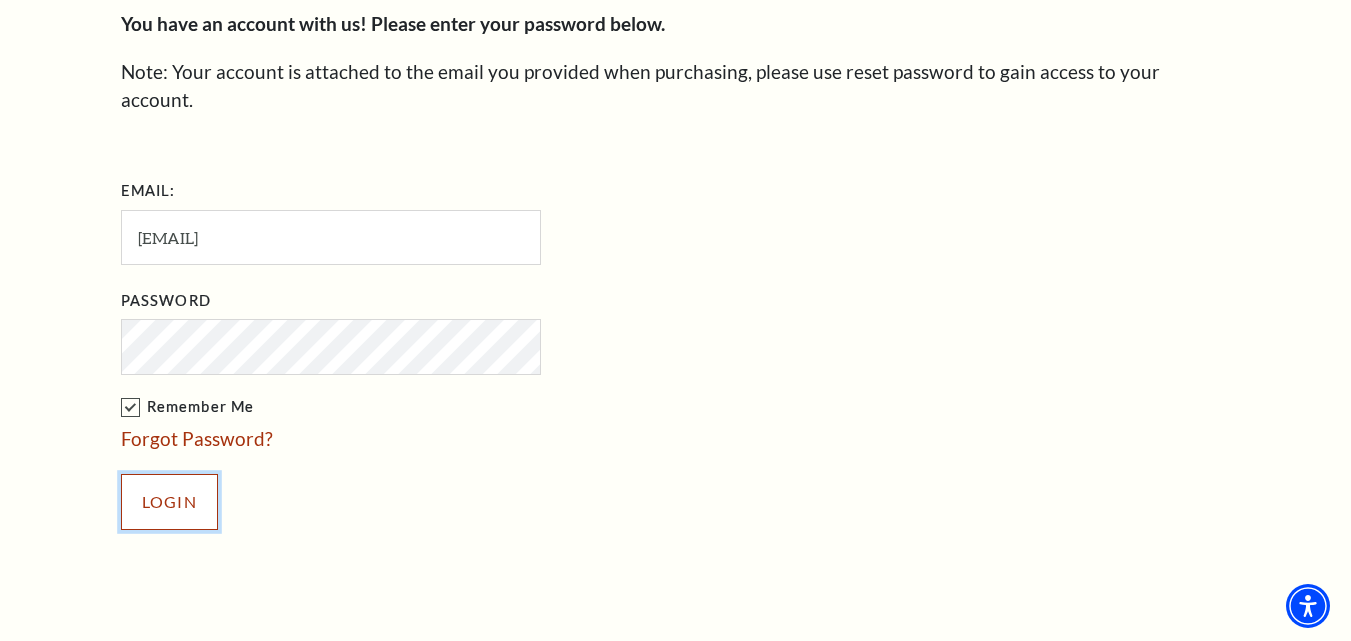 click on "Login" at bounding box center [169, 502] 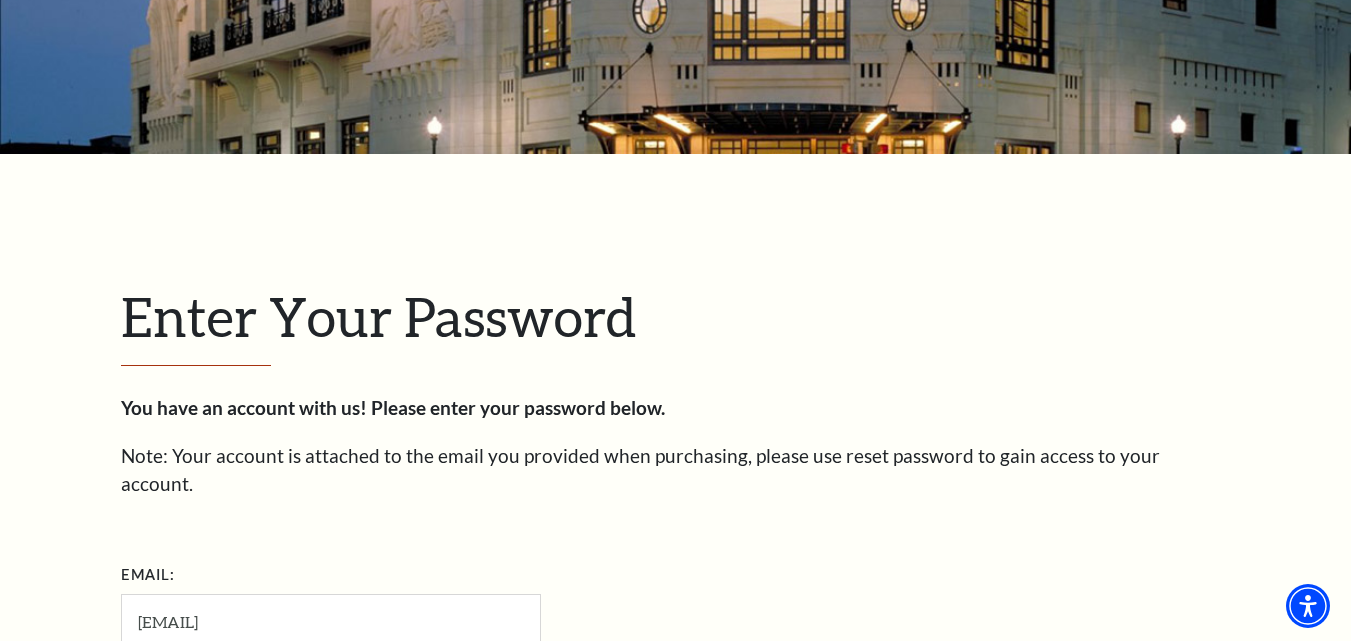 scroll, scrollTop: 277, scrollLeft: 0, axis: vertical 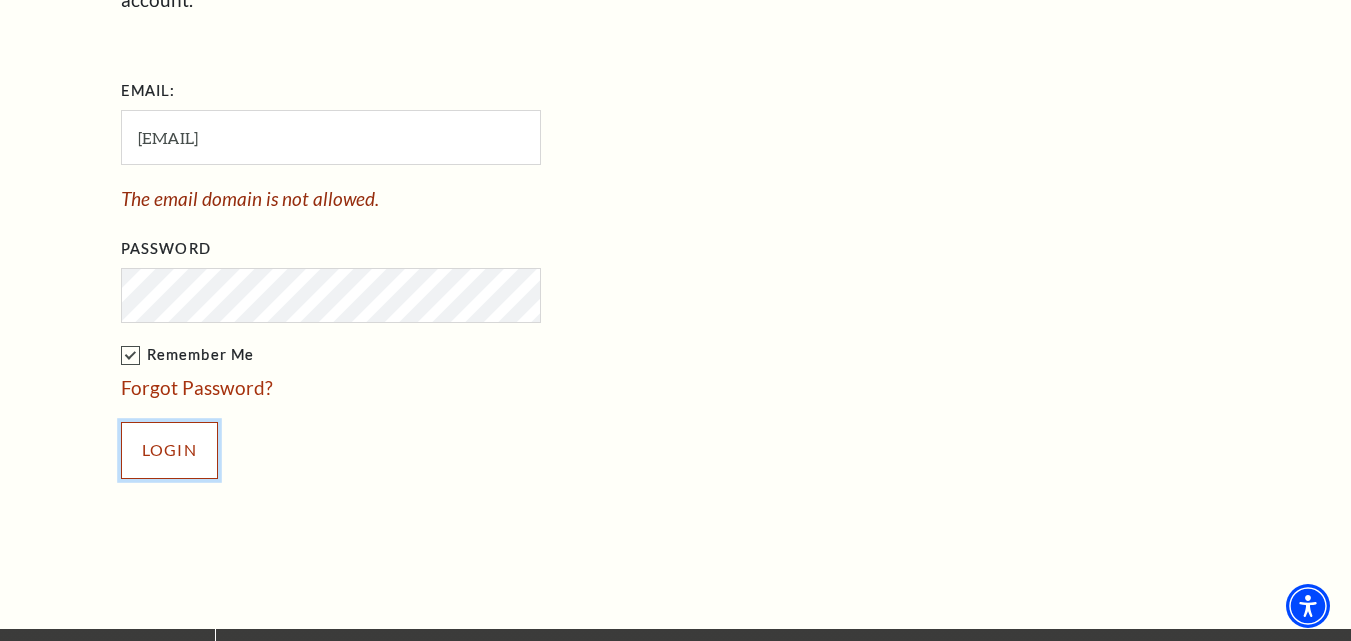 click on "Login" at bounding box center [169, 450] 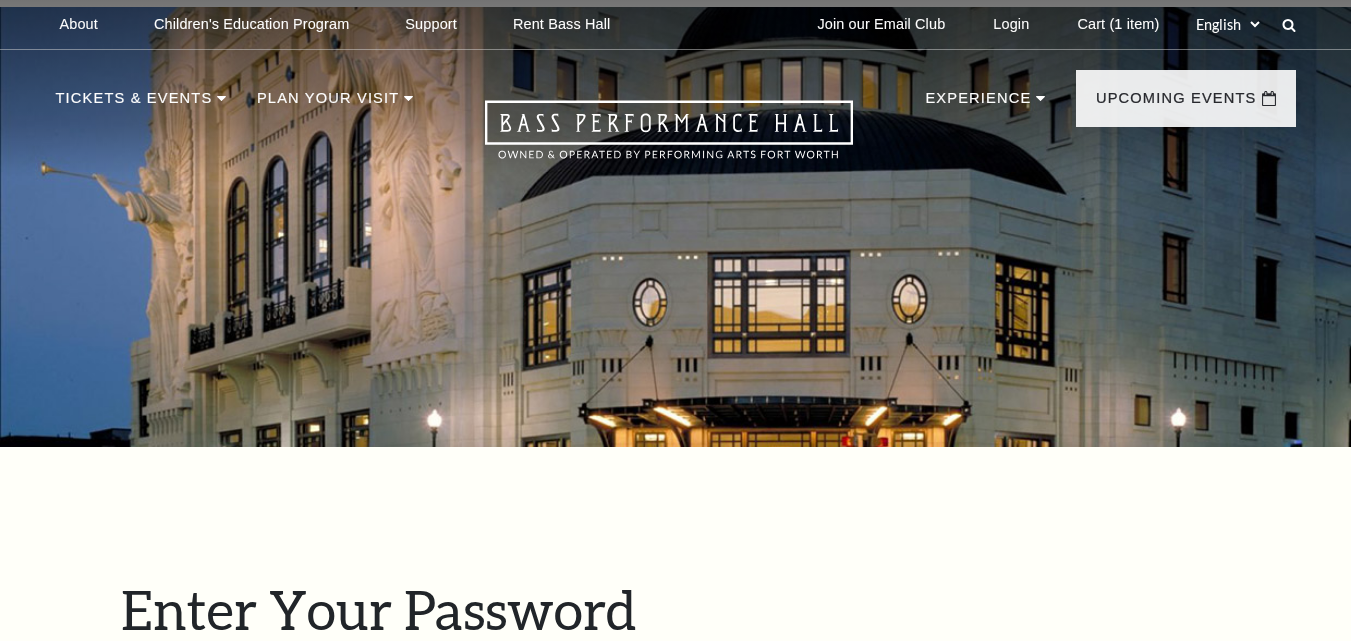 scroll, scrollTop: 577, scrollLeft: 0, axis: vertical 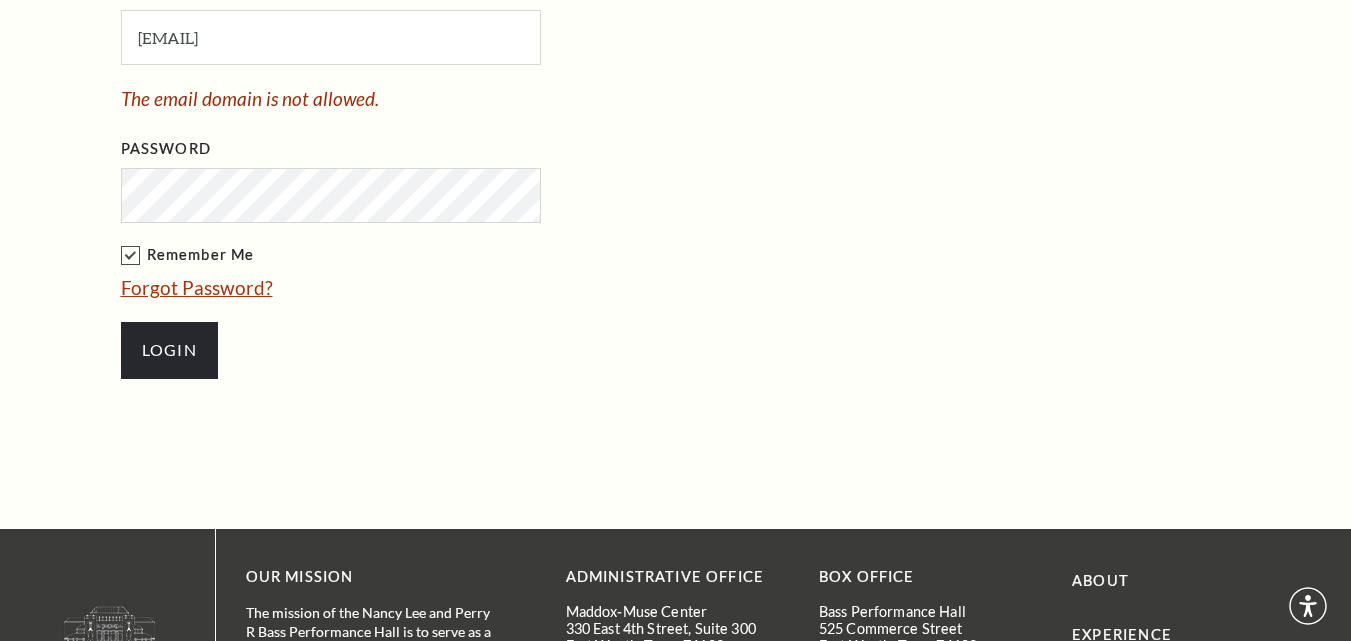 click on "Forgot Password?" at bounding box center [197, 287] 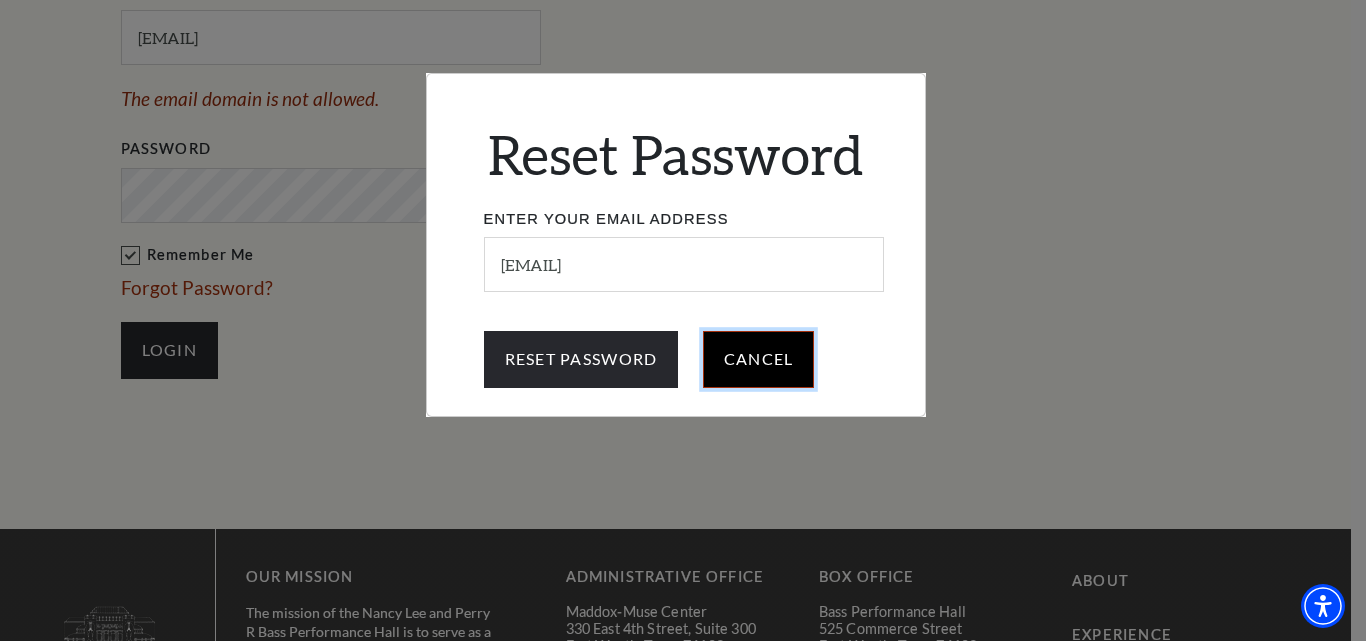 click on "Cancel" at bounding box center [759, 359] 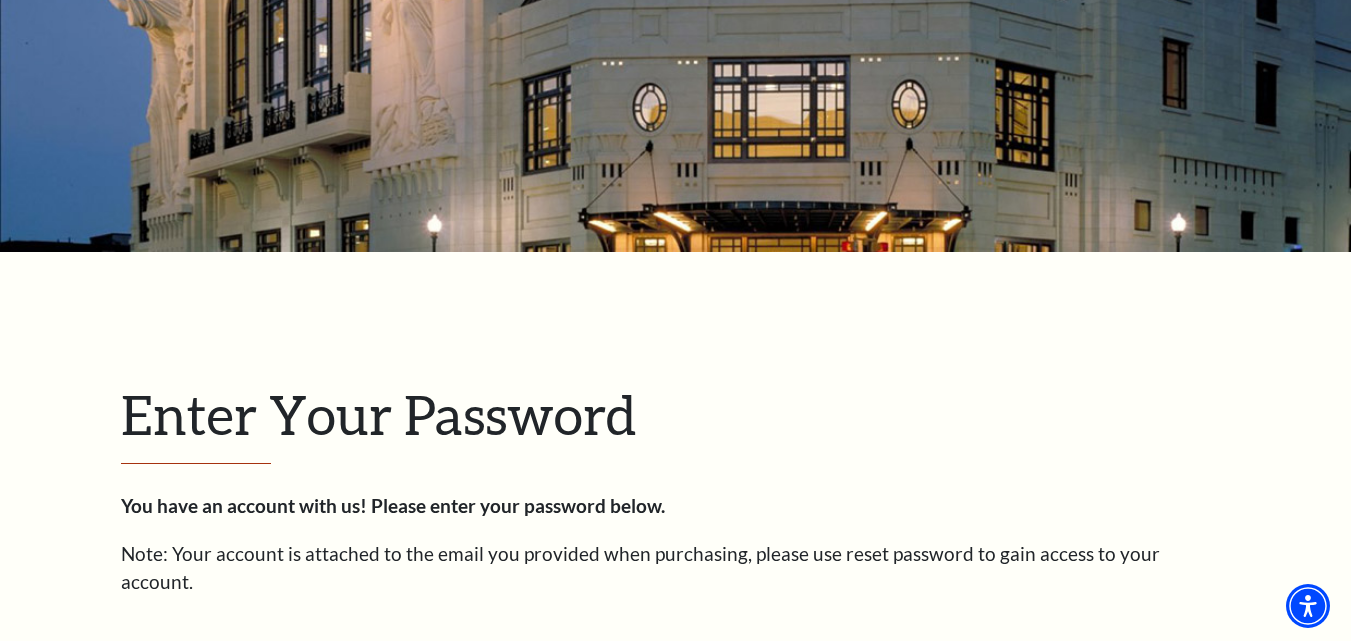 scroll, scrollTop: 177, scrollLeft: 0, axis: vertical 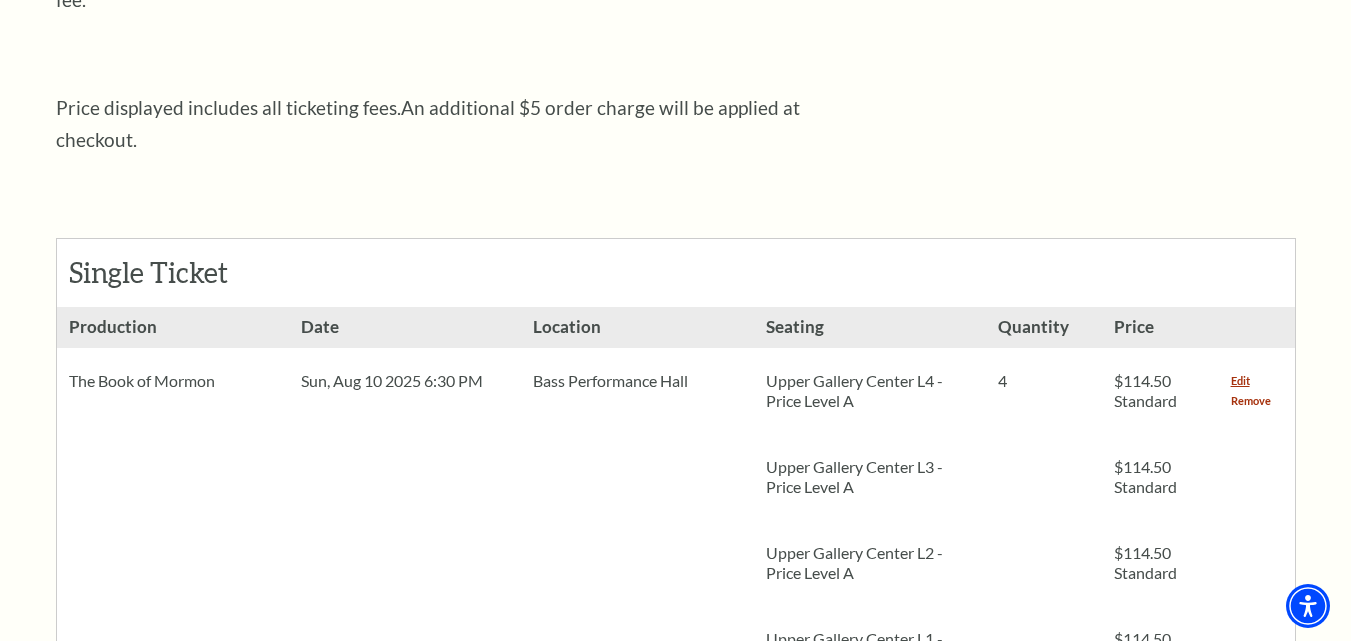 click on "Remove" at bounding box center [1251, 401] 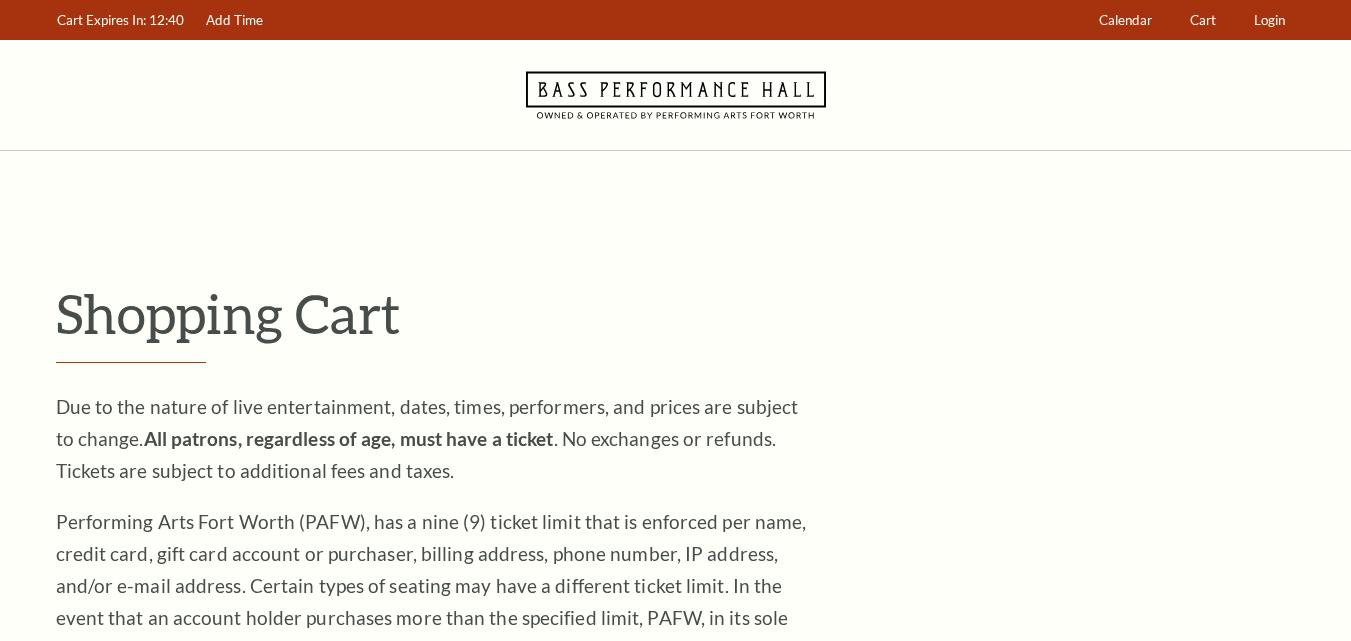 scroll, scrollTop: 0, scrollLeft: 0, axis: both 